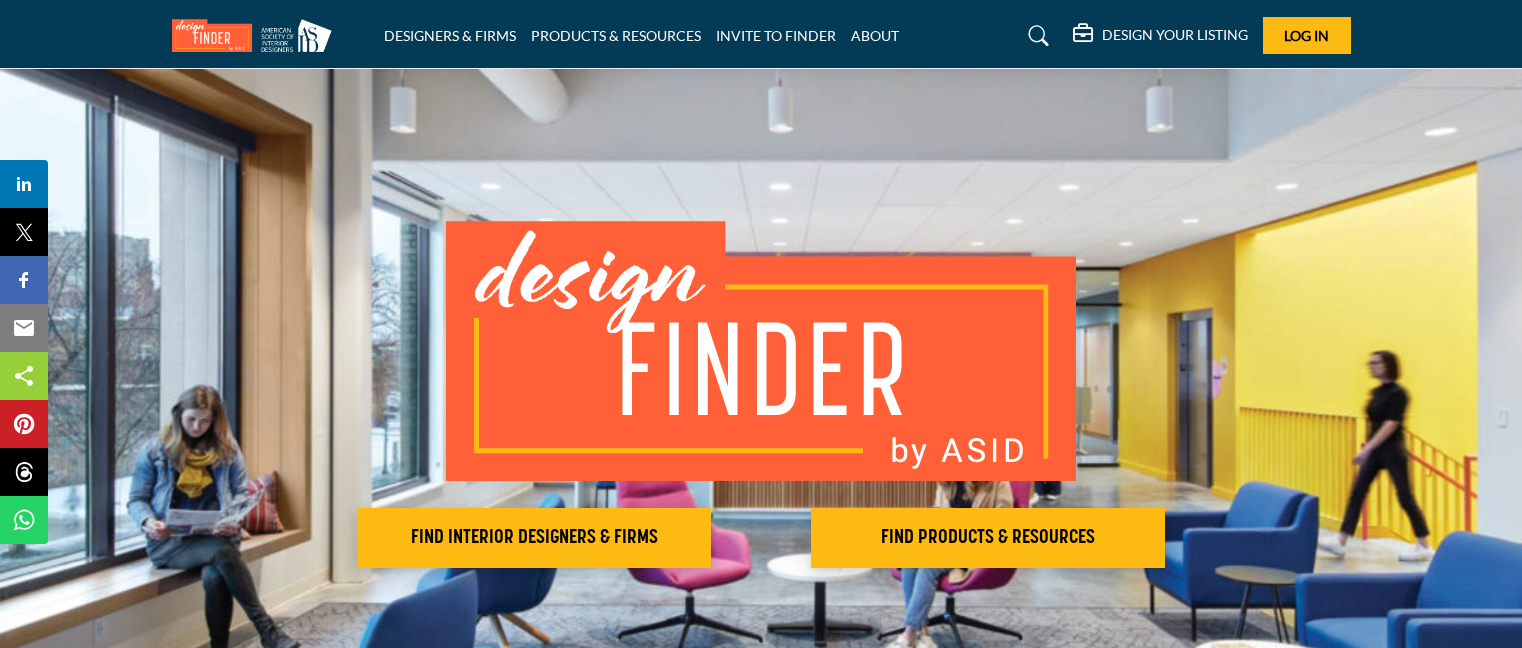 scroll, scrollTop: 0, scrollLeft: 0, axis: both 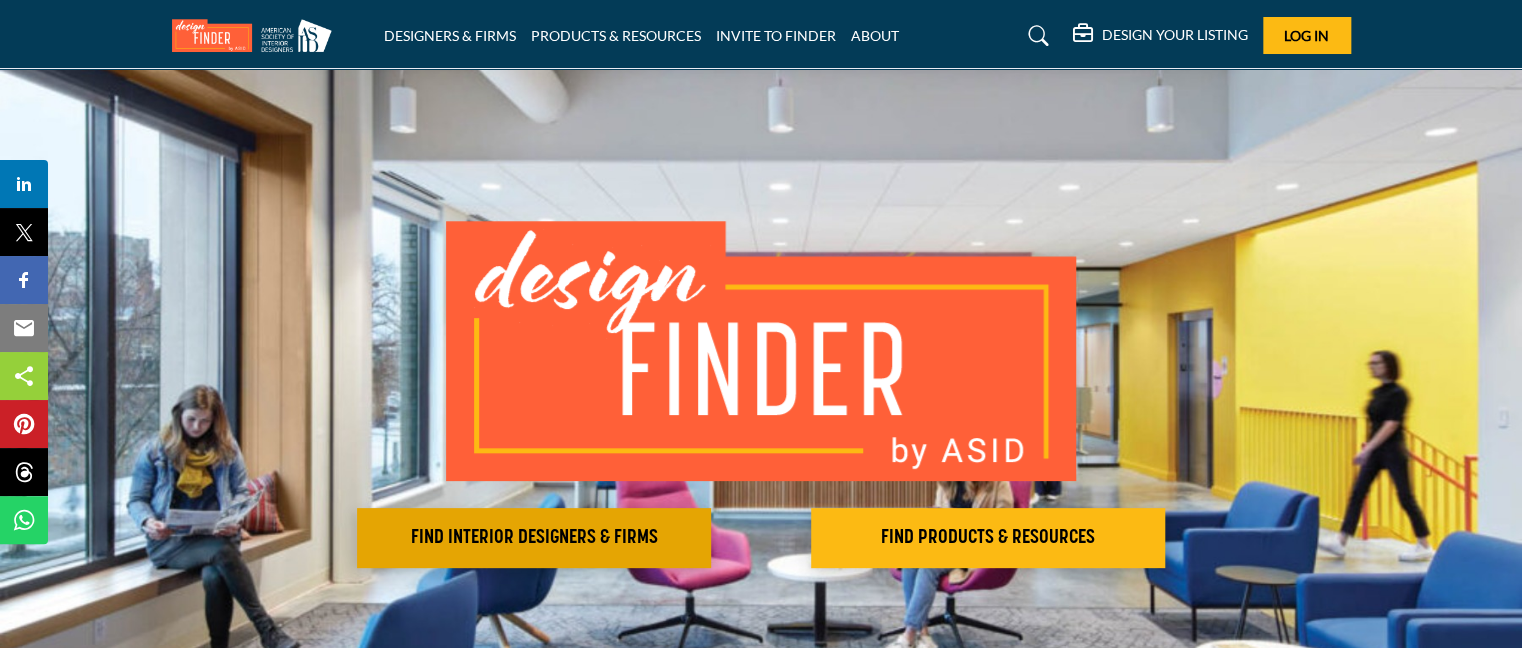 click on "FIND INTERIOR DESIGNERS & FIRMS" at bounding box center (534, 538) 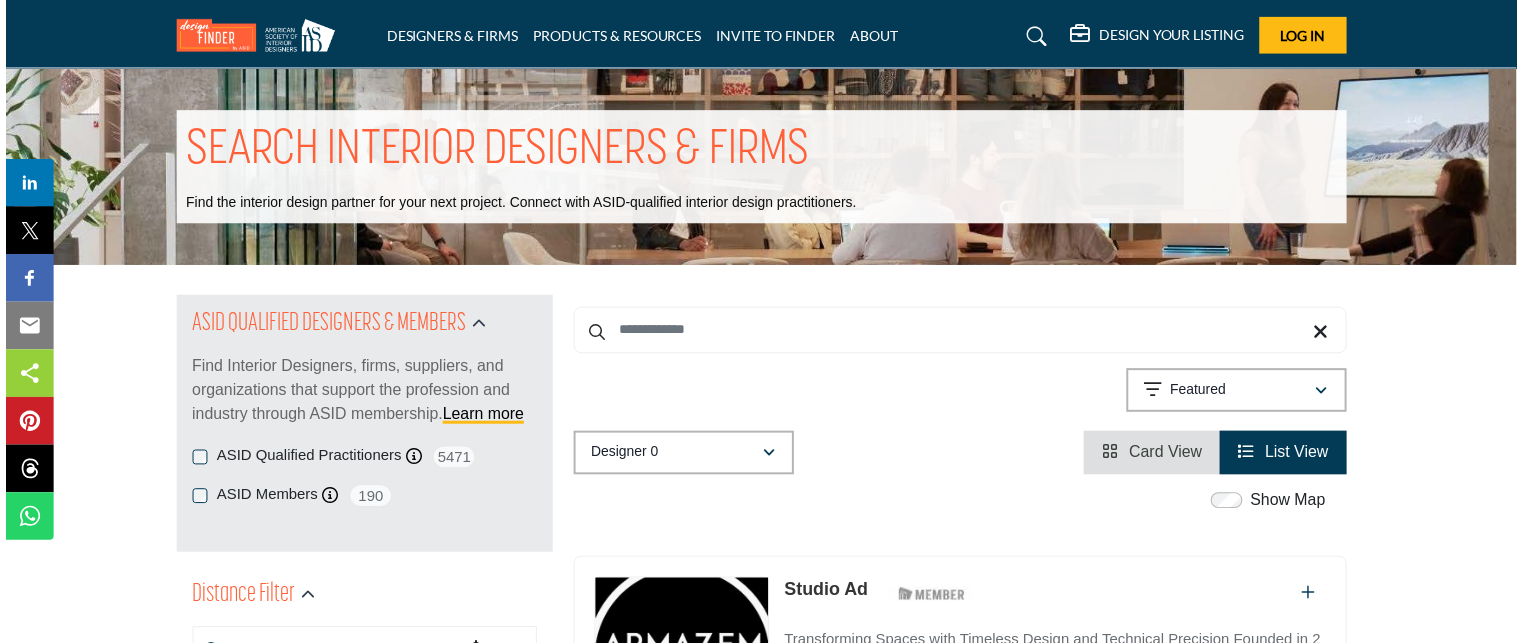 scroll, scrollTop: 0, scrollLeft: 0, axis: both 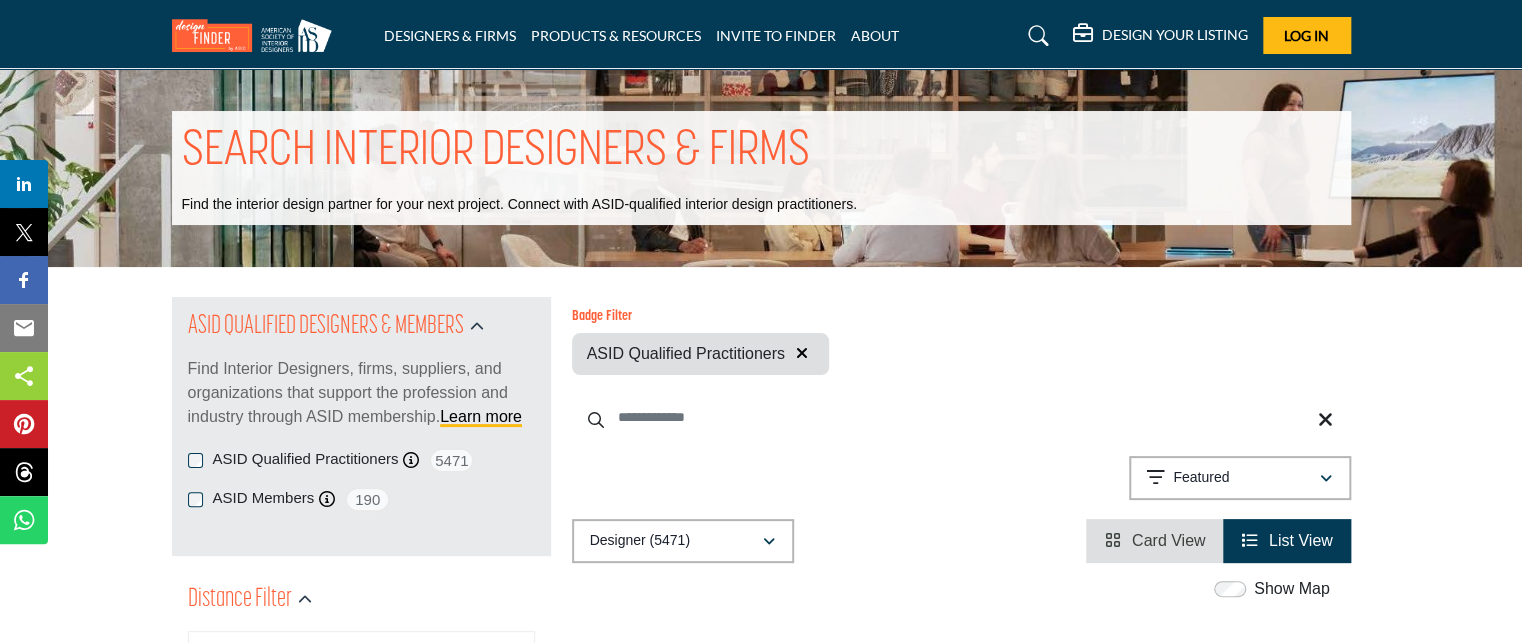 click at bounding box center (961, 417) 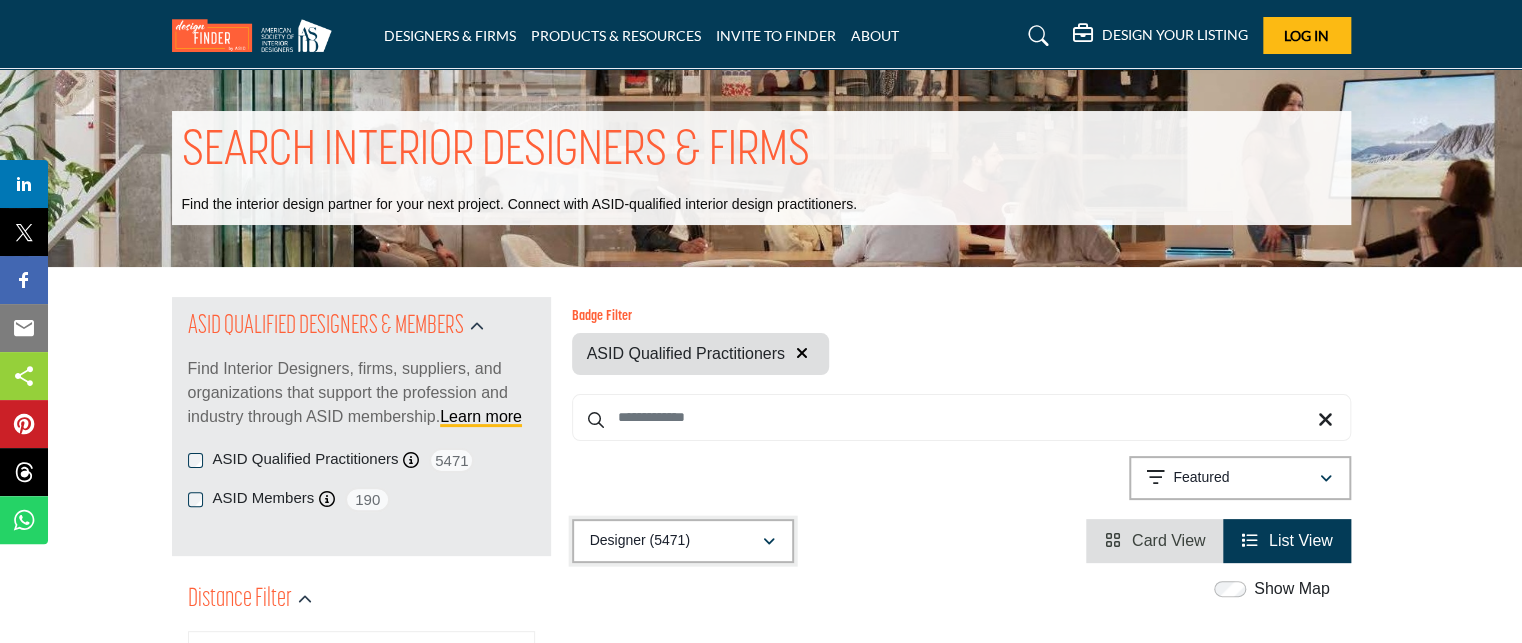 click at bounding box center (769, 542) 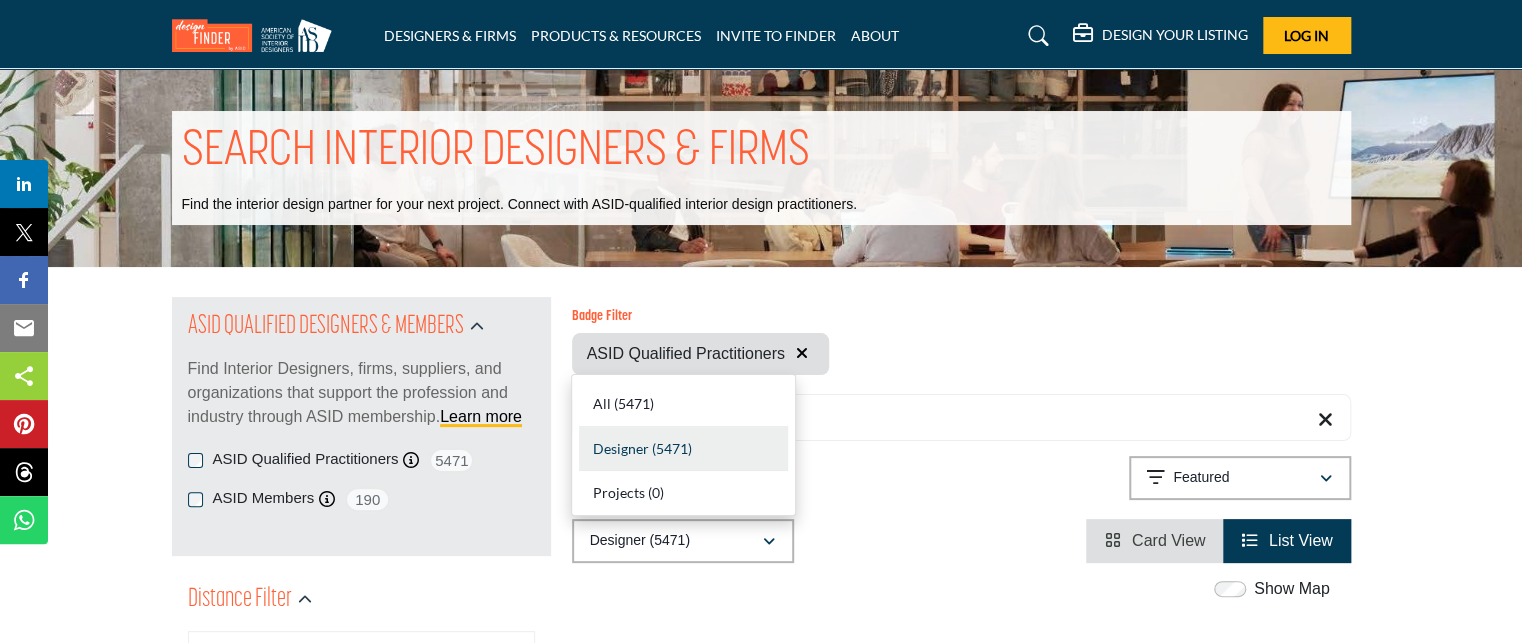 click on "Designer" at bounding box center (621, 448) 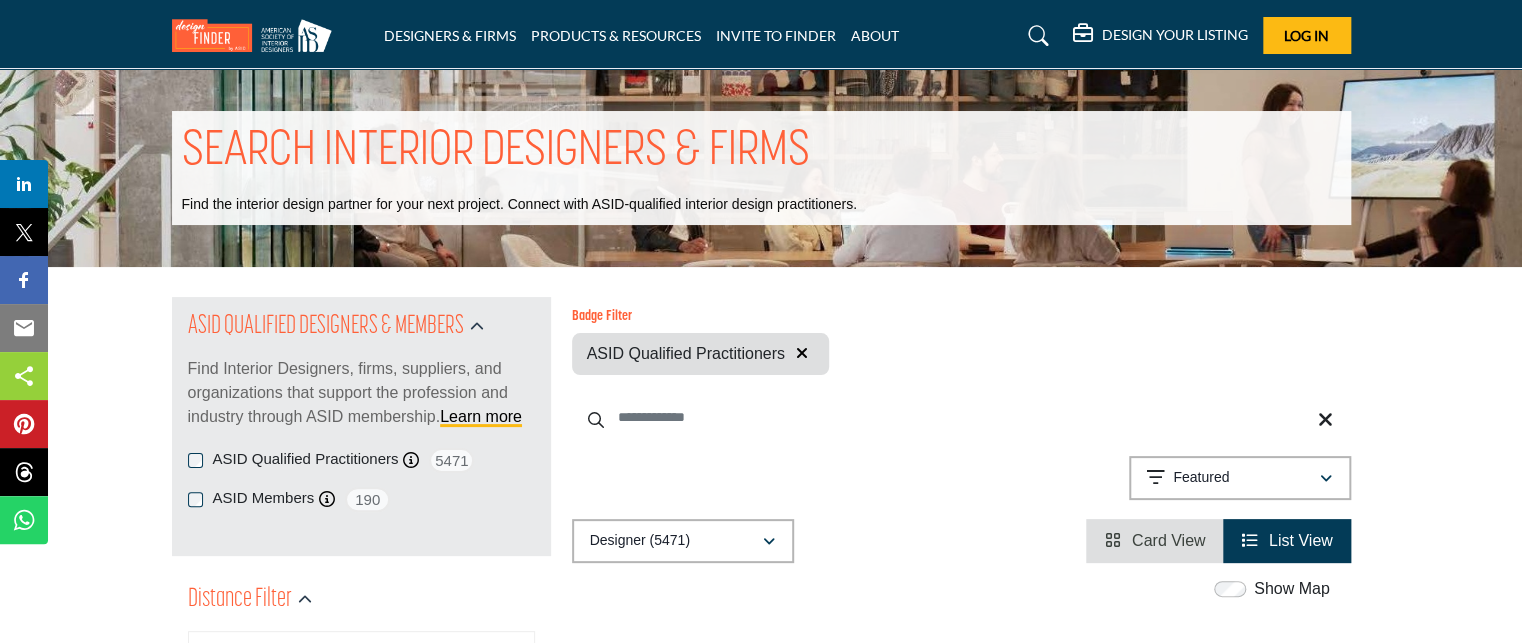 click at bounding box center (961, 417) 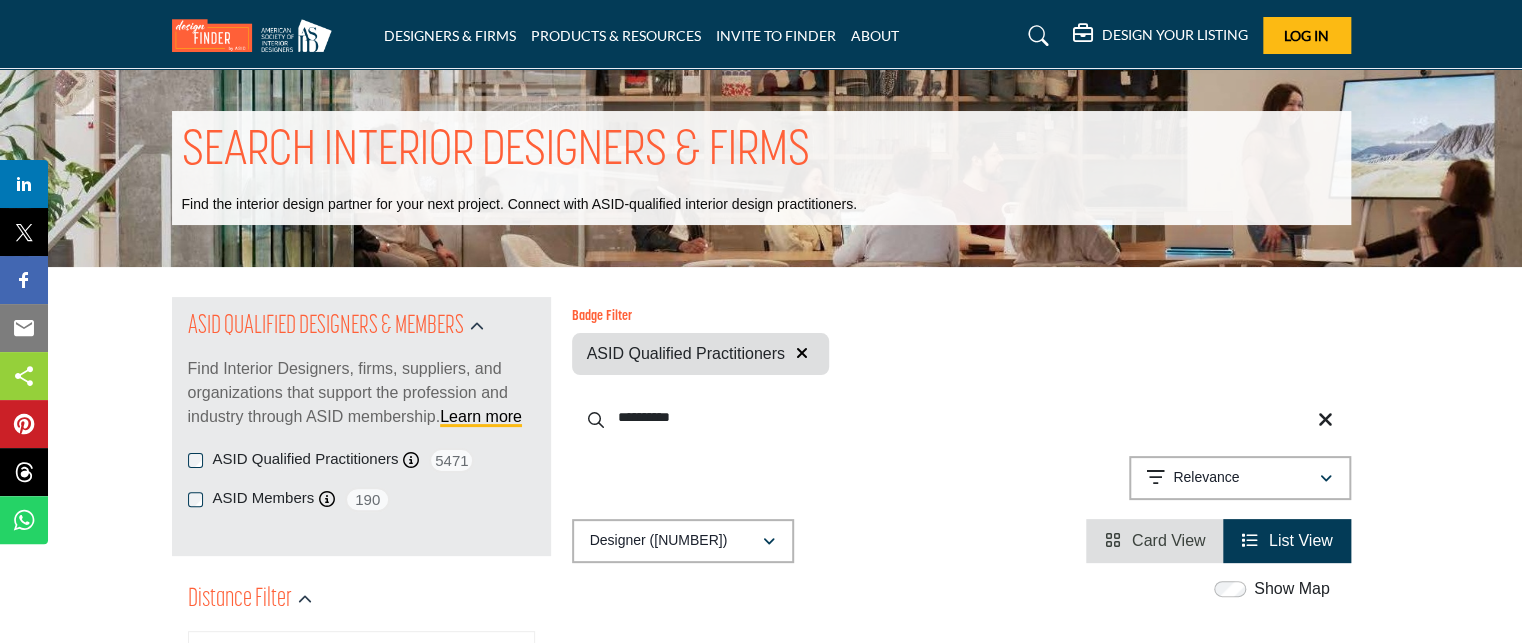 type on "**********" 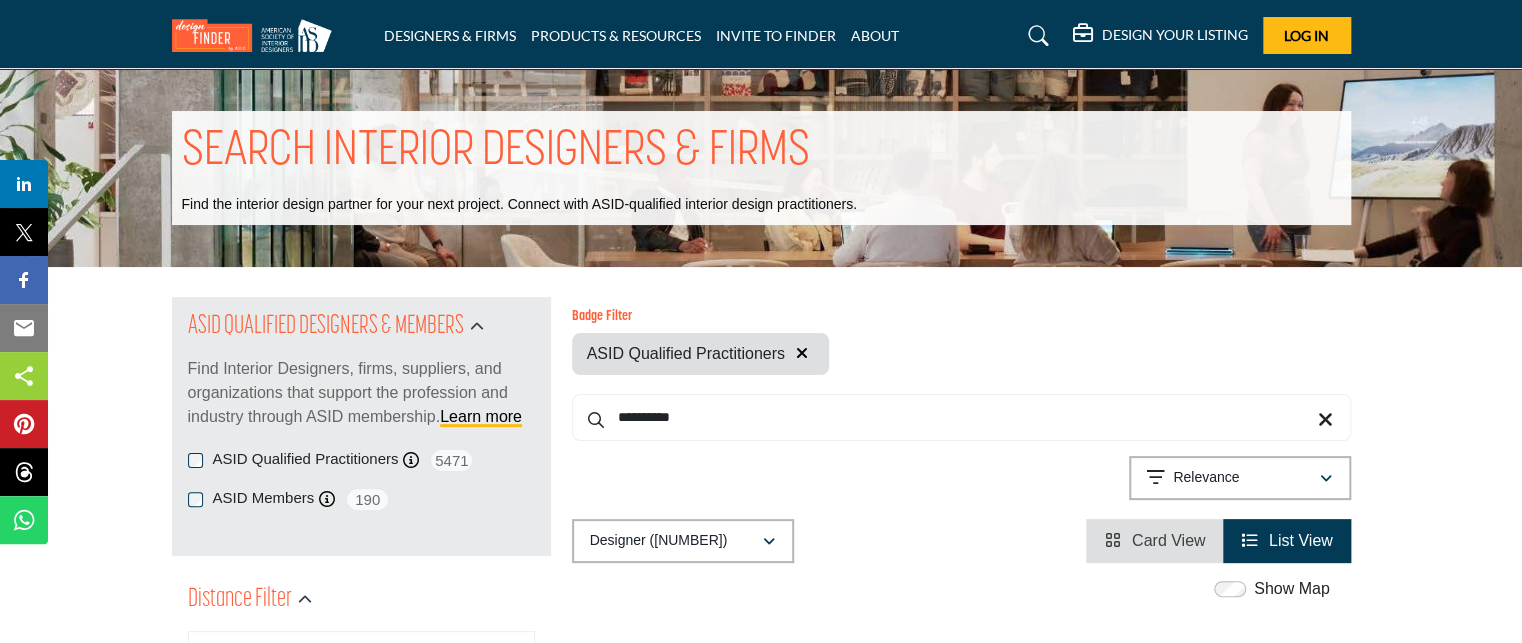 click on "List View" at bounding box center [1301, 540] 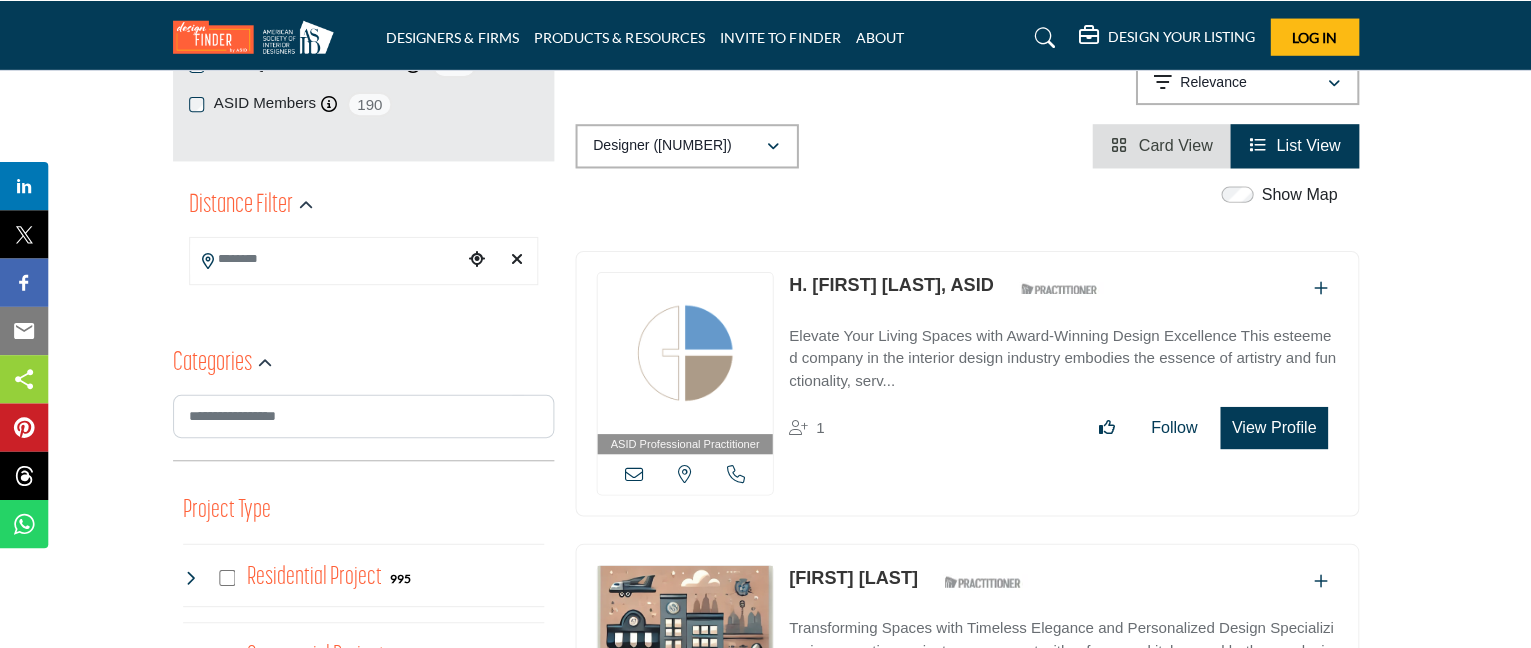 scroll, scrollTop: 407, scrollLeft: 0, axis: vertical 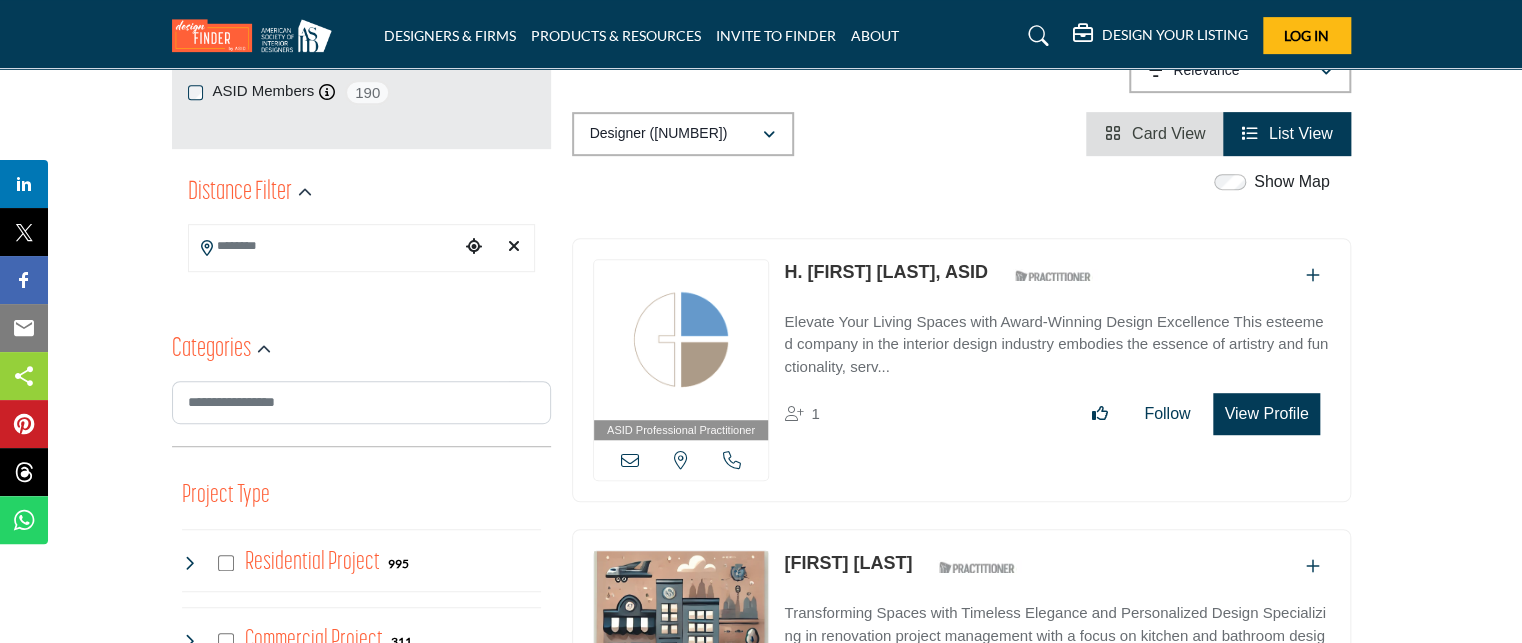 click on "View Profile" at bounding box center (1266, 414) 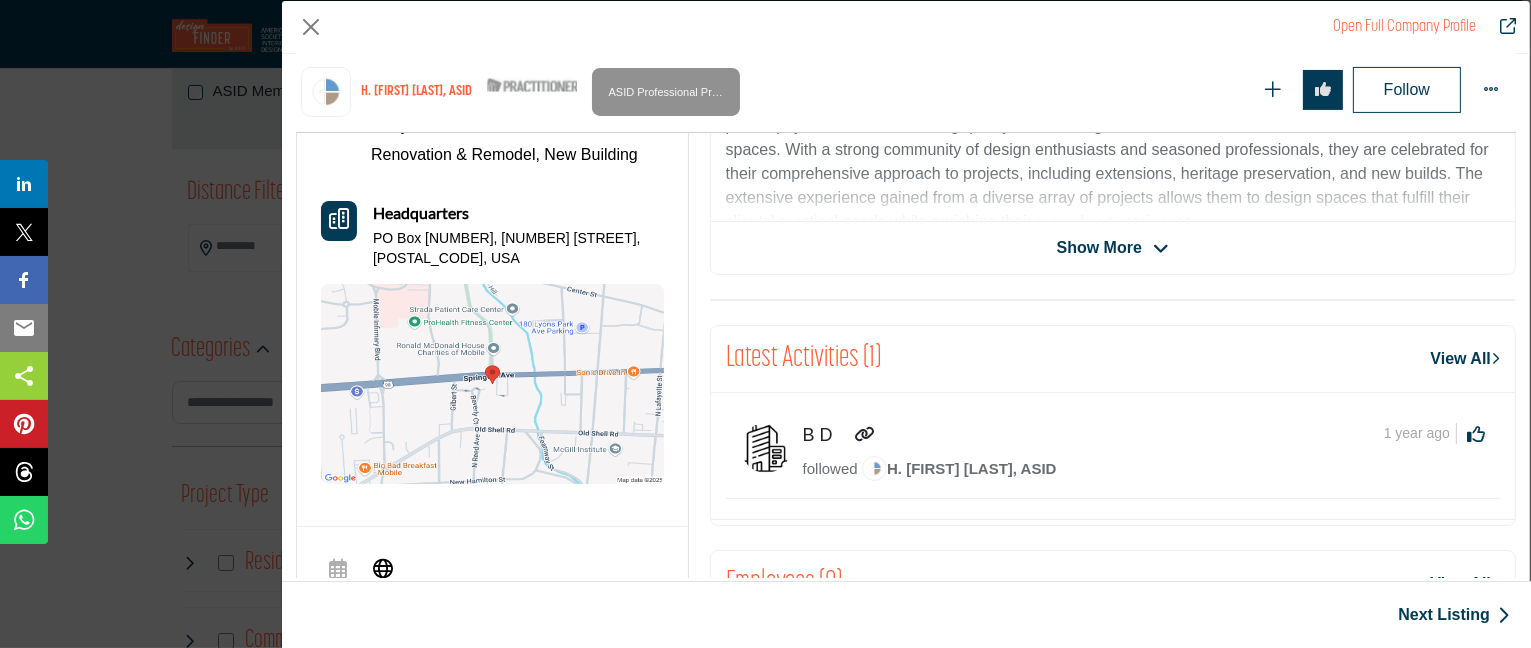 scroll, scrollTop: 630, scrollLeft: 0, axis: vertical 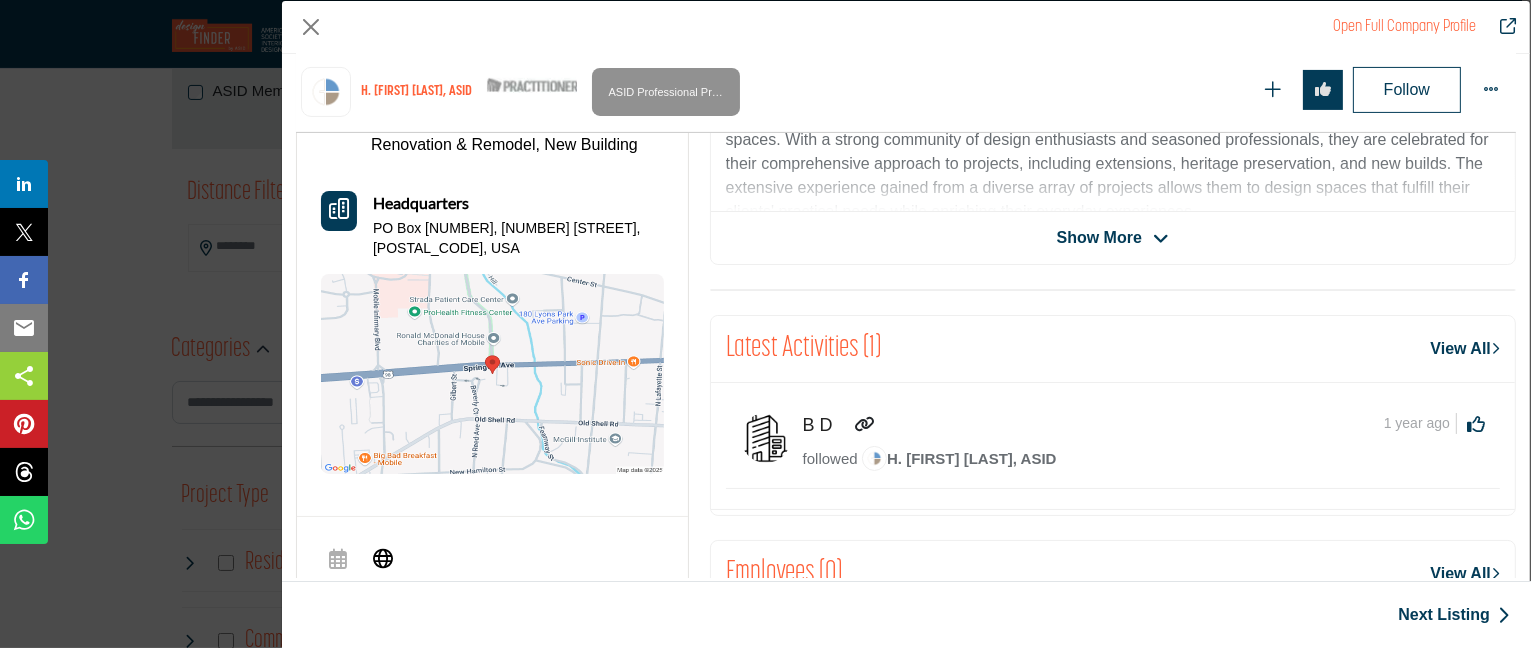 click at bounding box center [1161, 239] 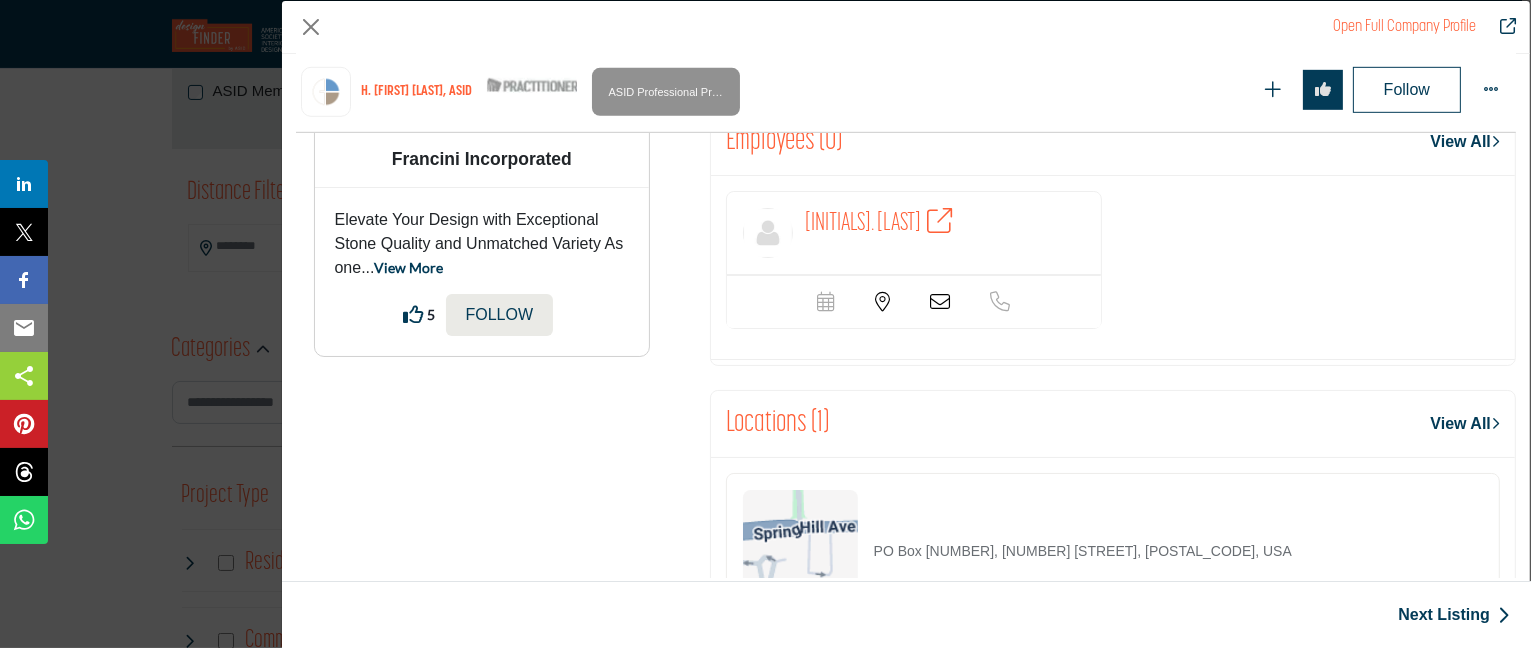 scroll, scrollTop: 1310, scrollLeft: 0, axis: vertical 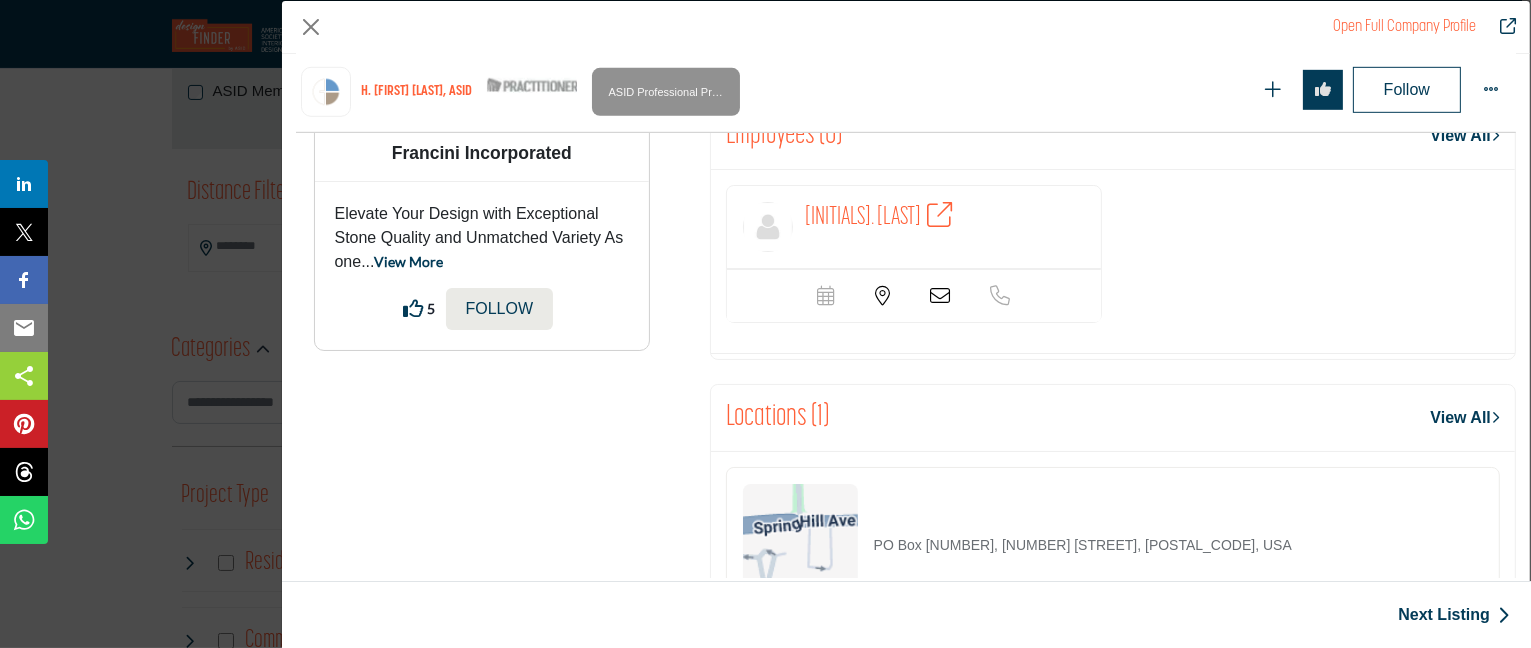 click at bounding box center [940, 296] 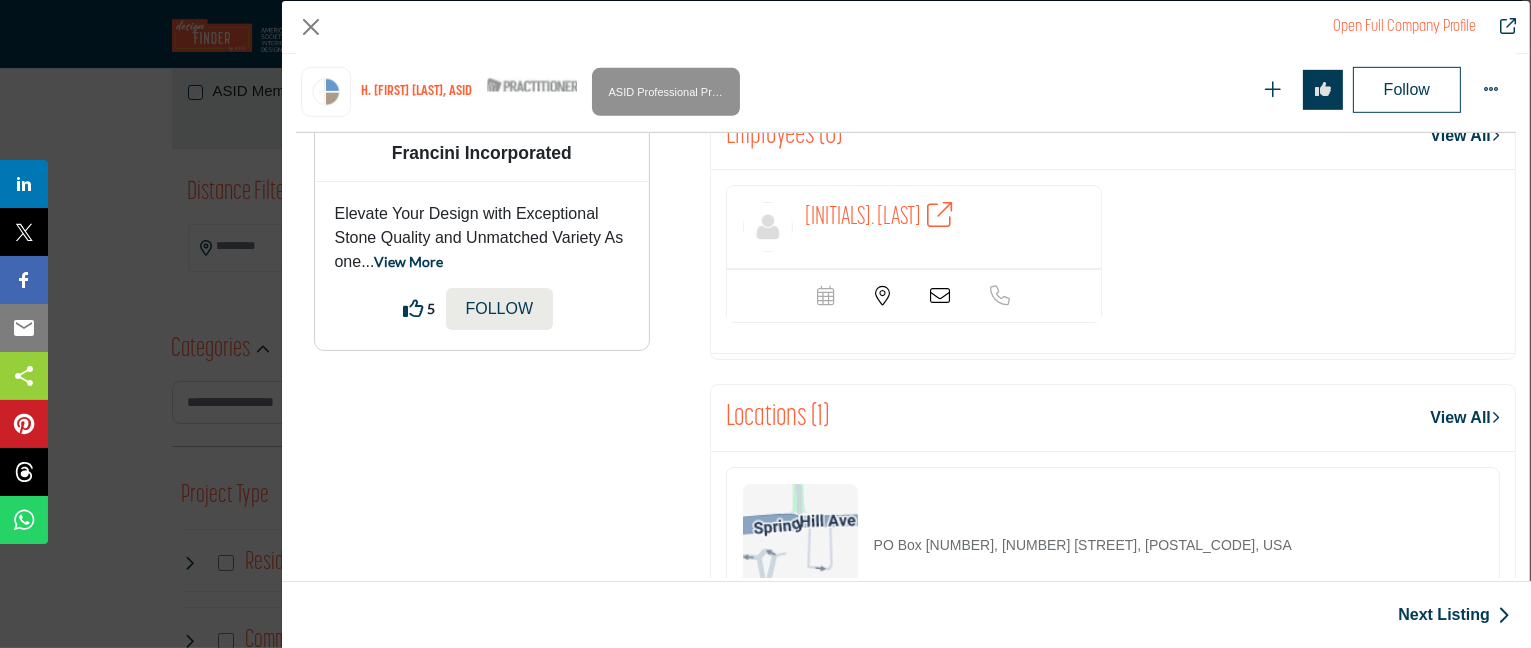 click at bounding box center (940, 296) 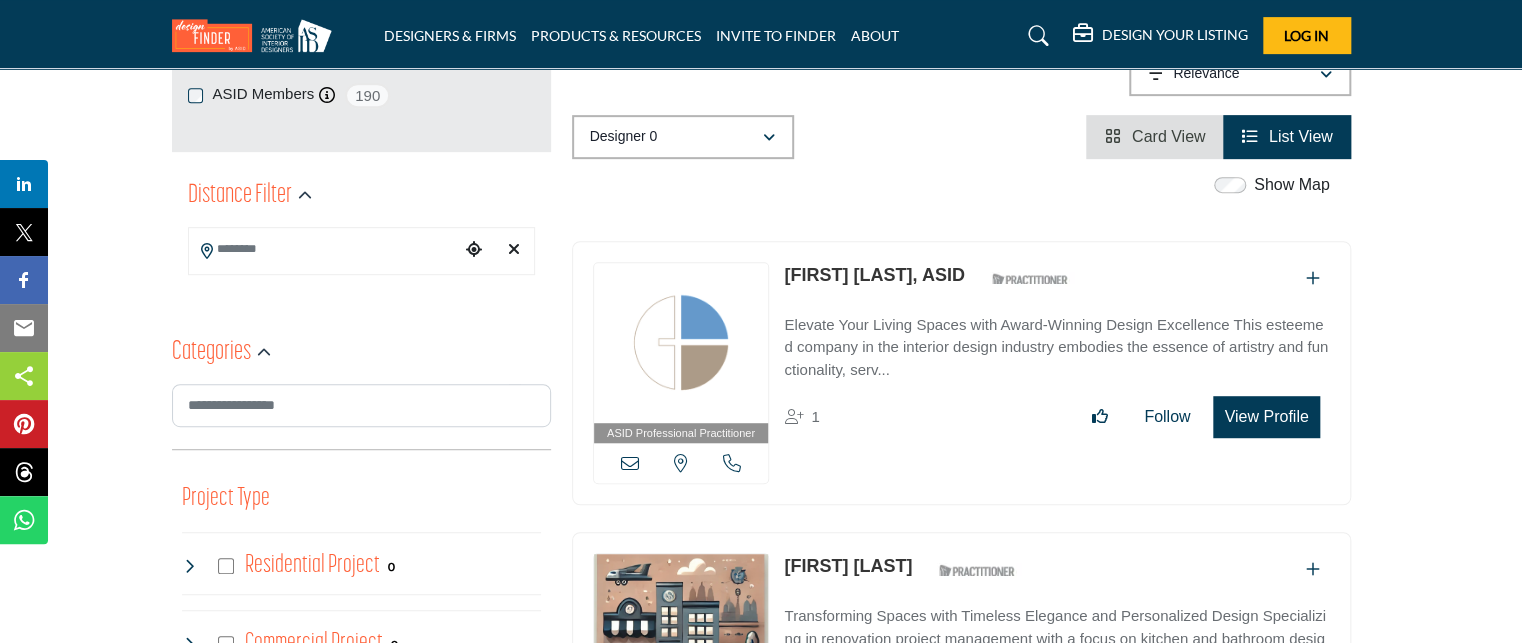 scroll, scrollTop: 404, scrollLeft: 0, axis: vertical 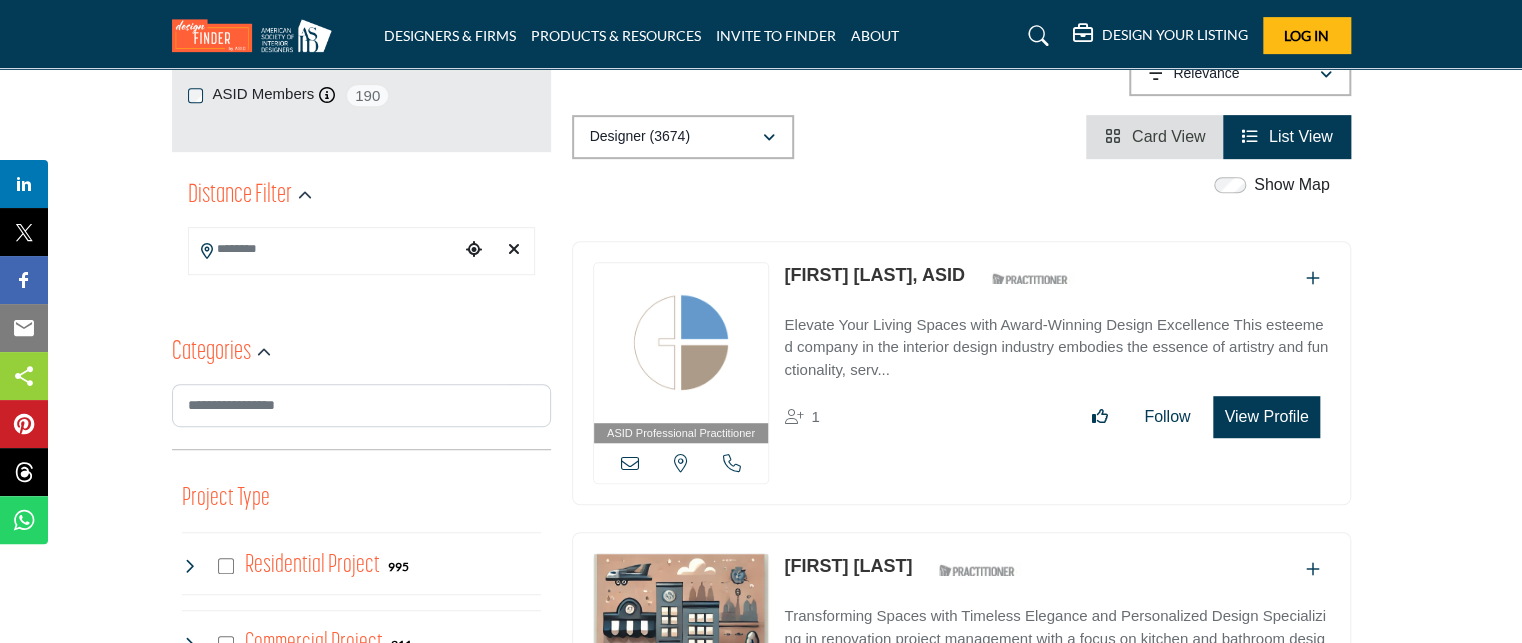 click at bounding box center [732, 463] 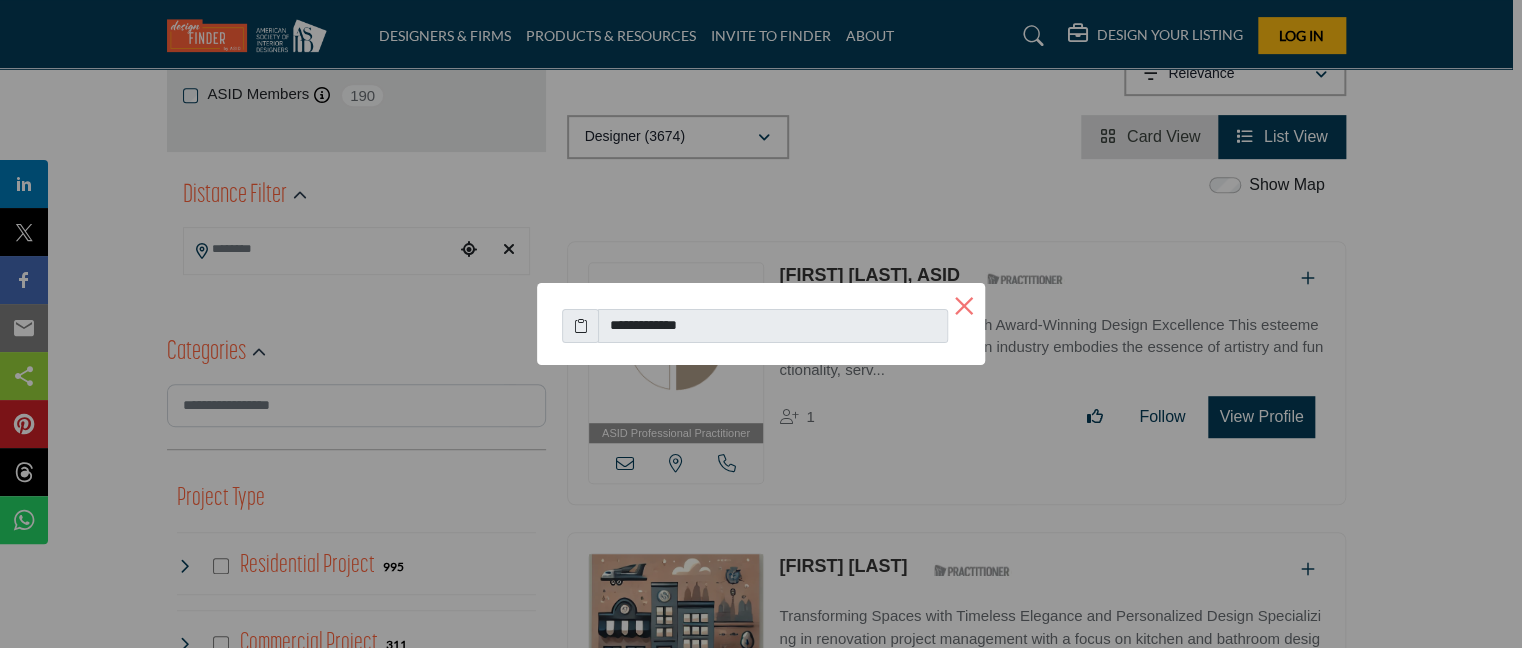 click on "×" at bounding box center (964, 304) 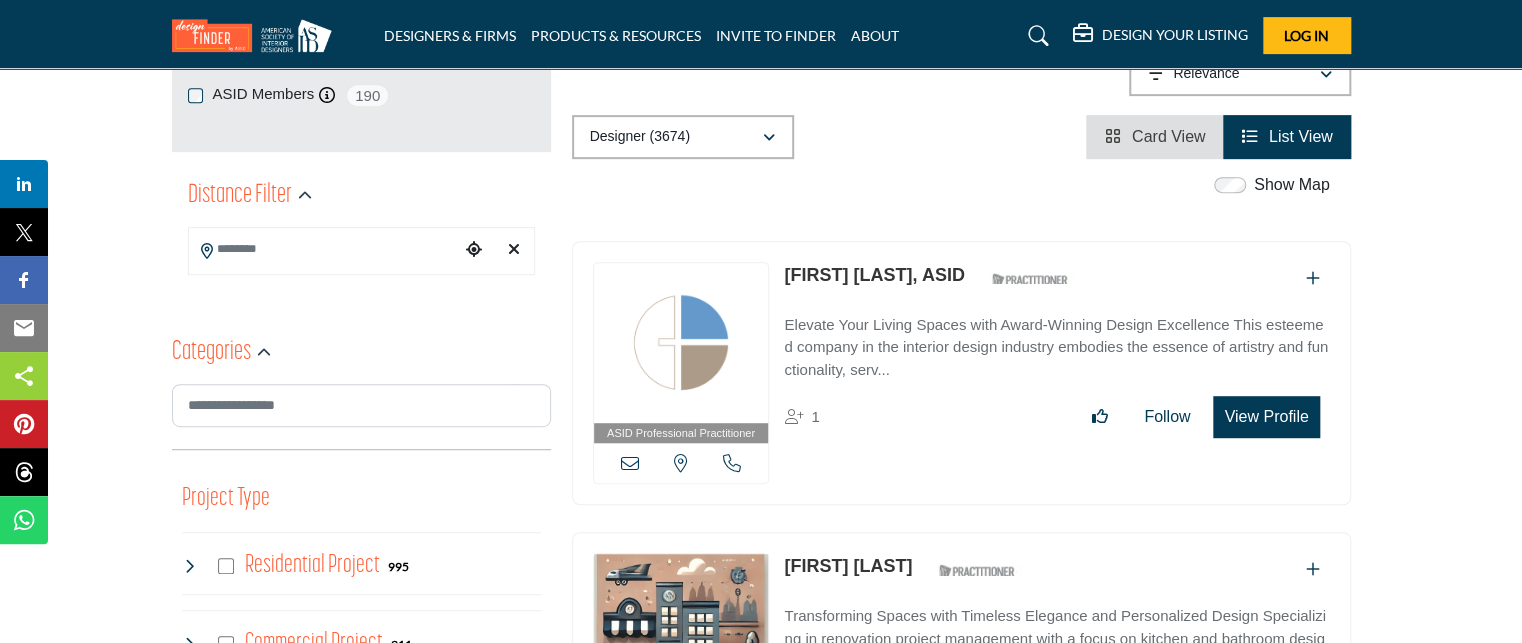 click on "View Profile" at bounding box center [1266, 417] 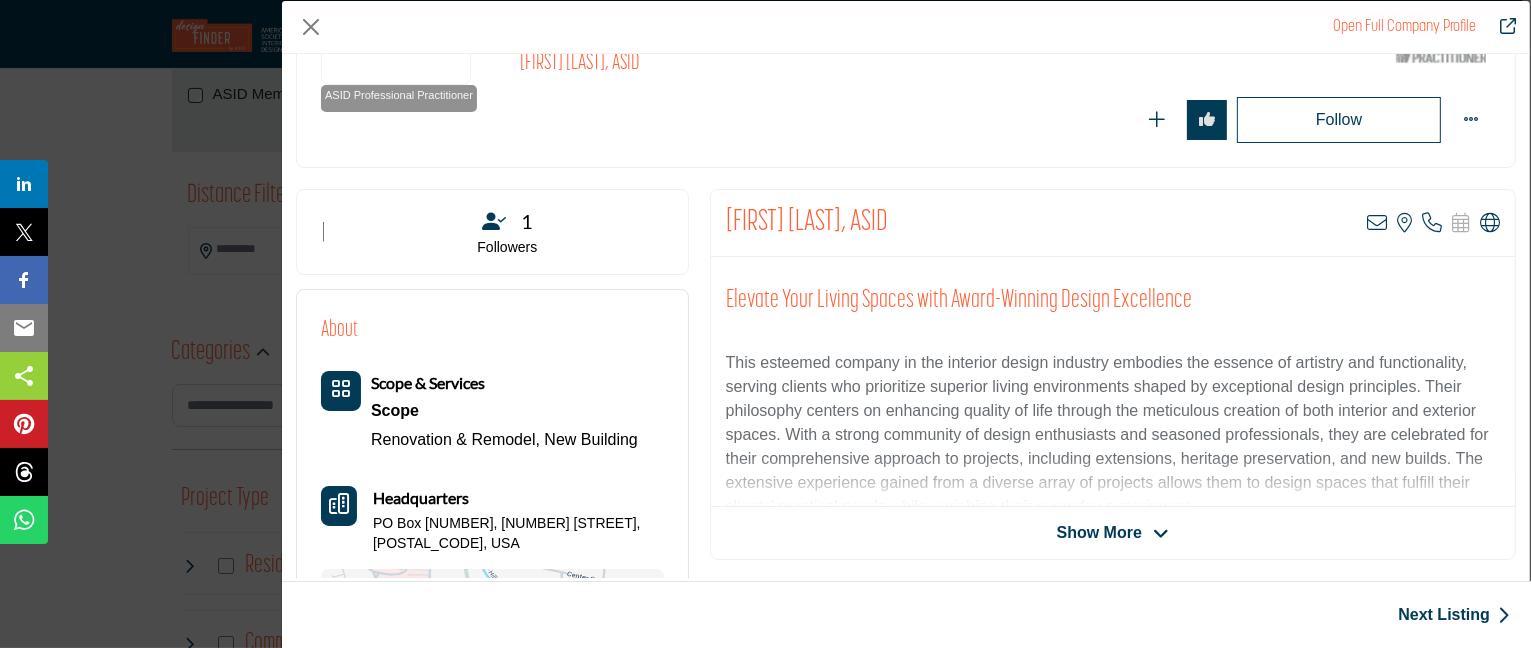 scroll, scrollTop: 259, scrollLeft: 0, axis: vertical 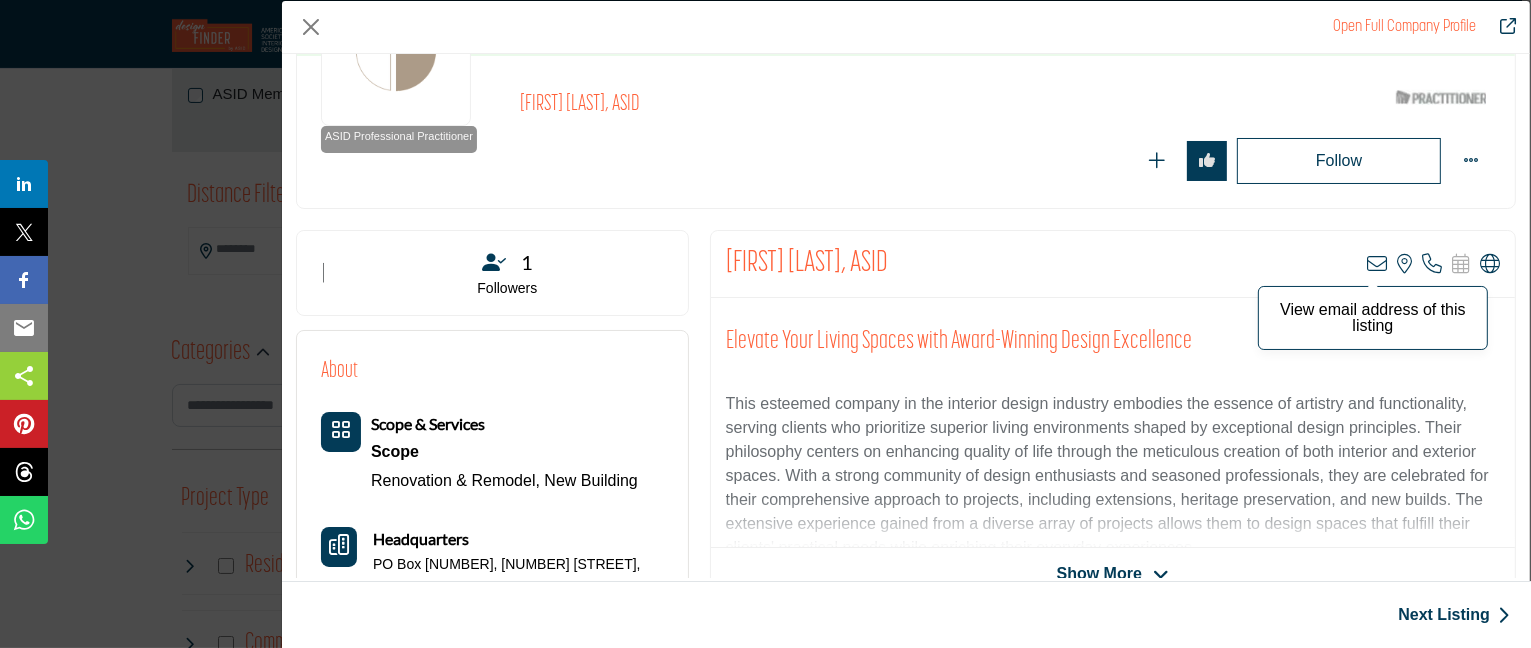 click at bounding box center (1377, 264) 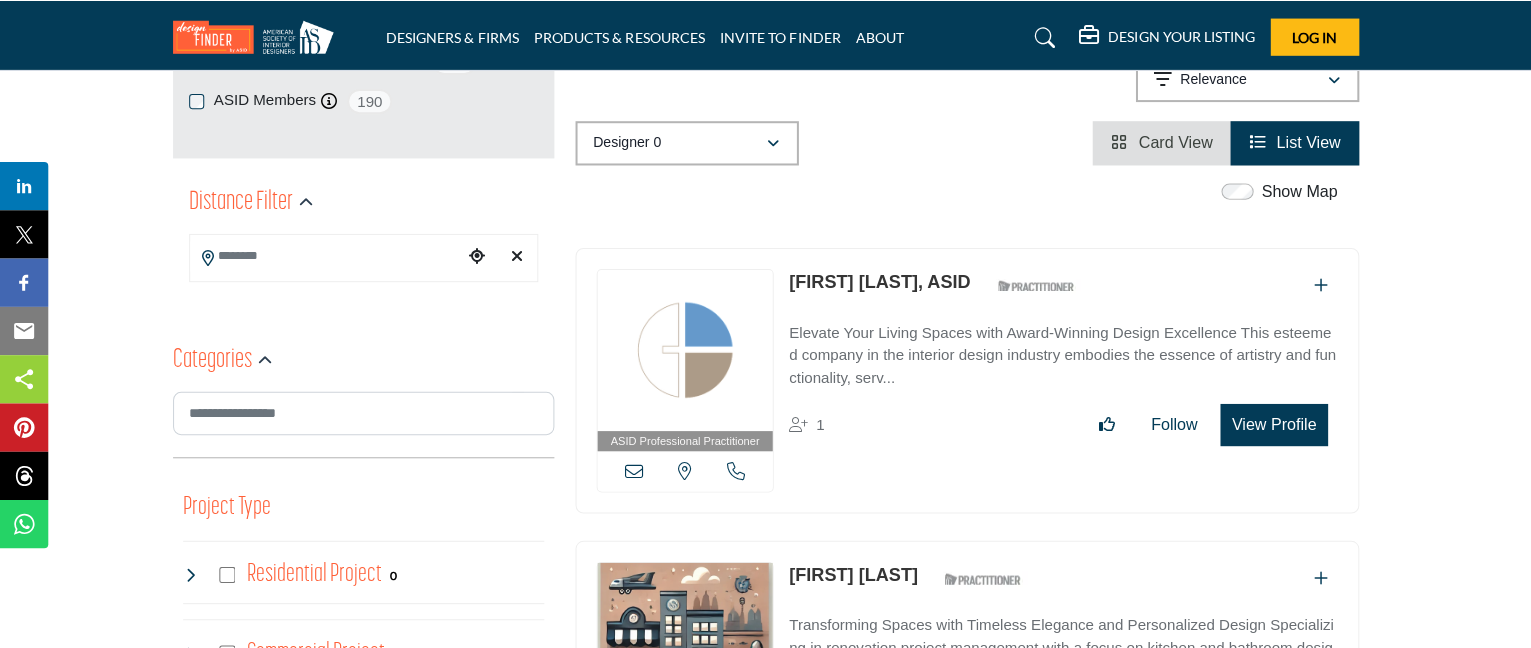 scroll, scrollTop: 0, scrollLeft: 0, axis: both 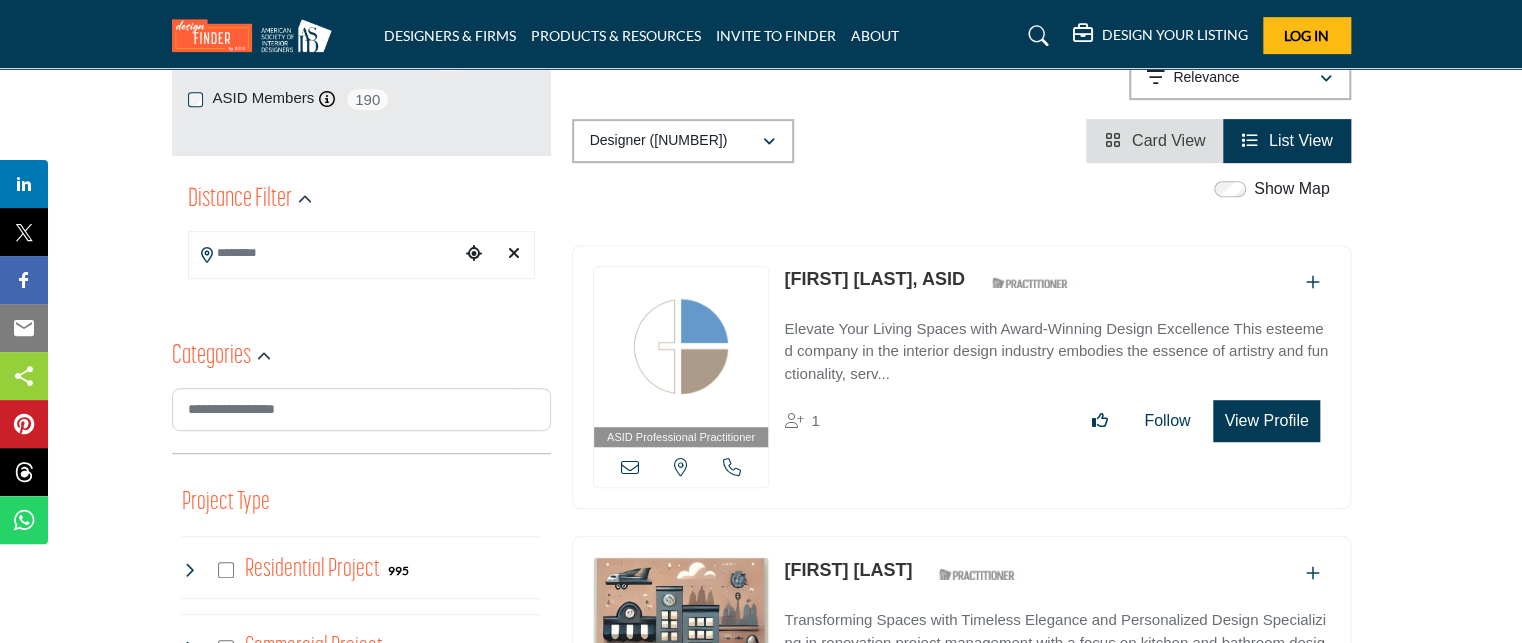 click on "View Profile" at bounding box center (1266, 421) 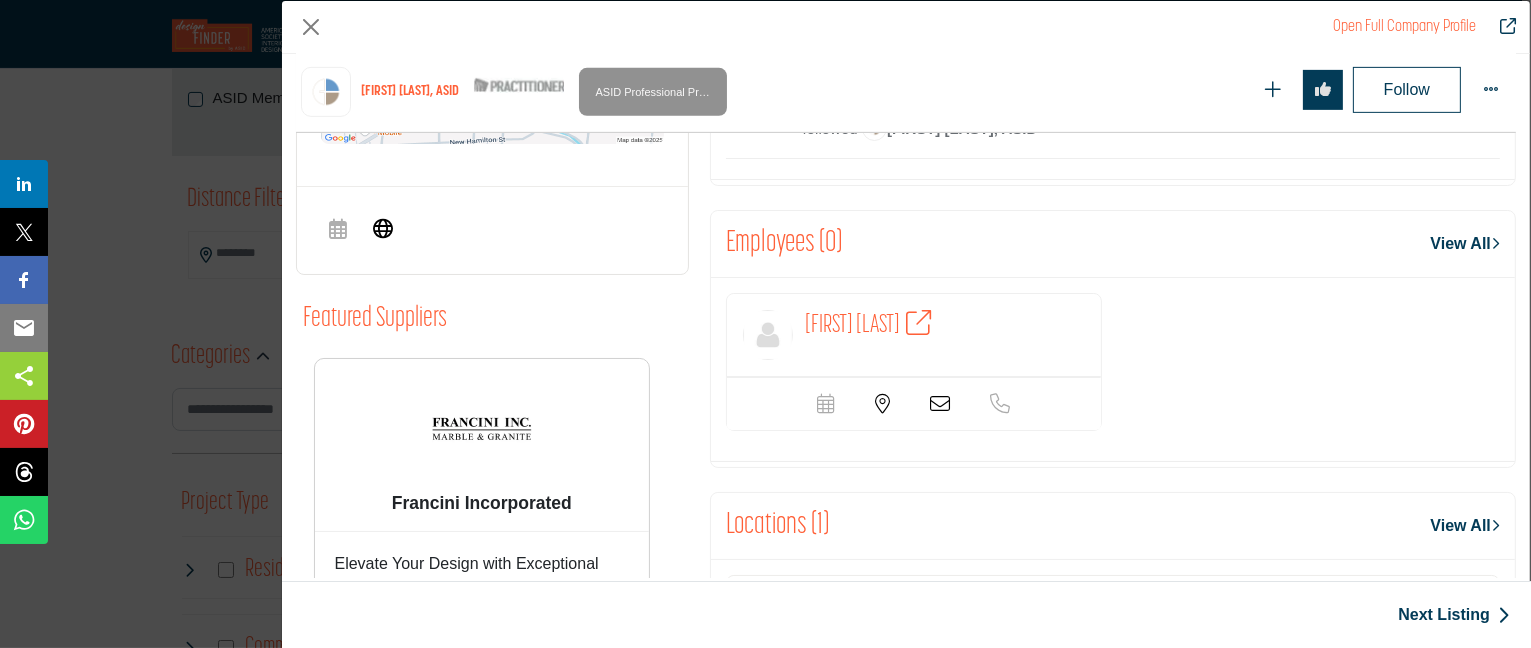 scroll, scrollTop: 1121, scrollLeft: 0, axis: vertical 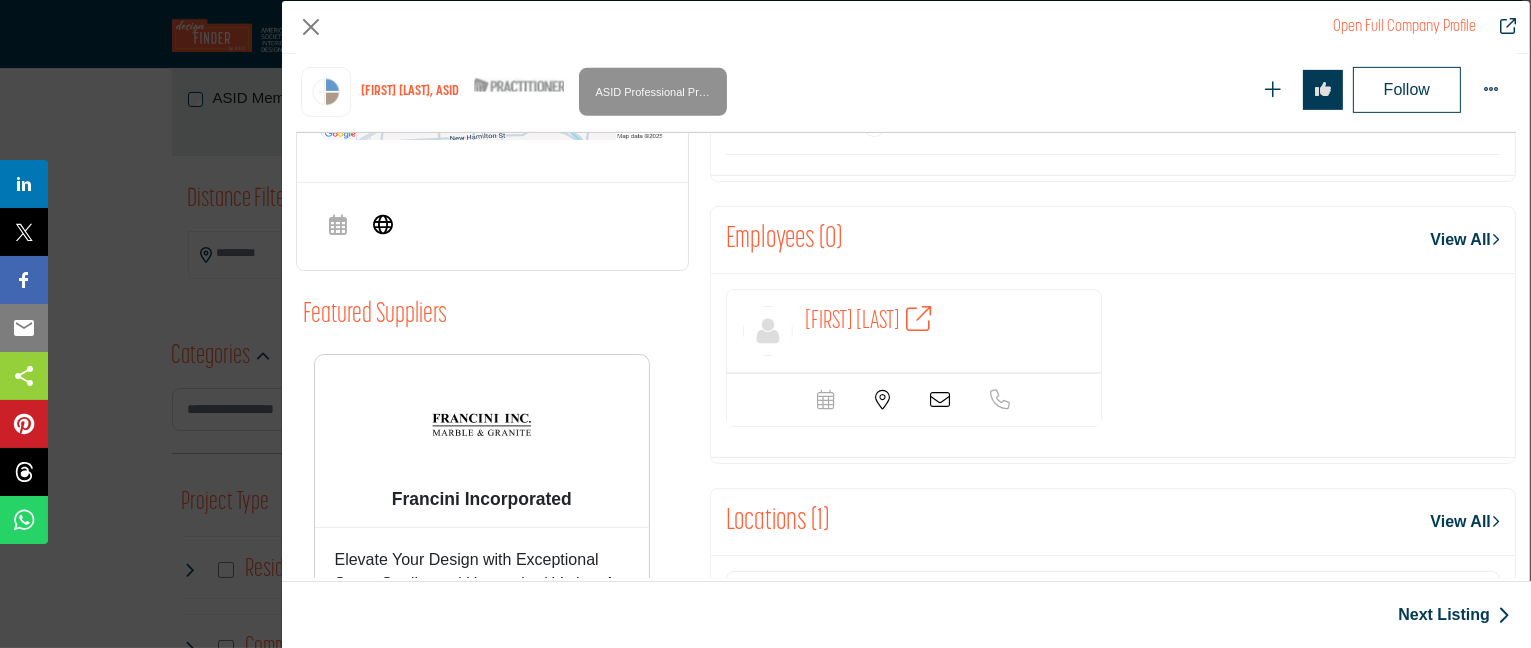 click at bounding box center (918, 318) 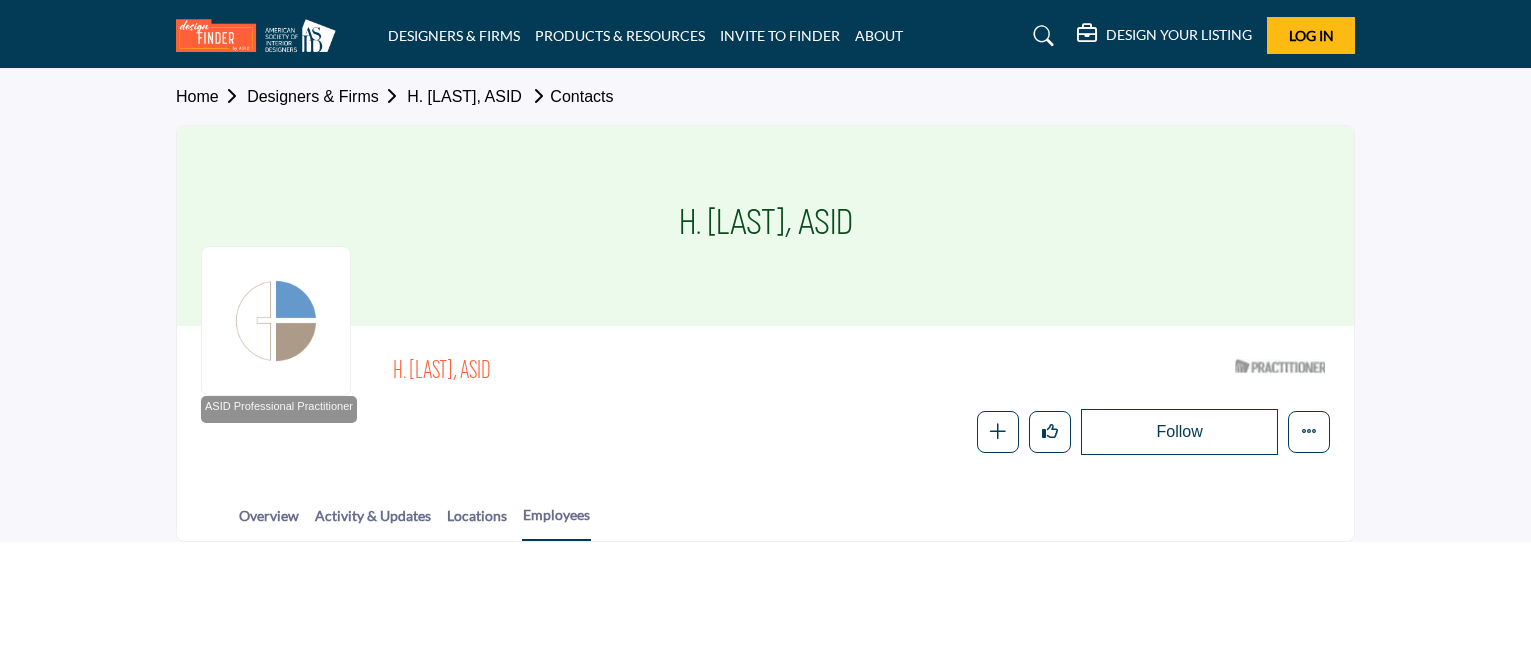 click on "Home
Designers & Firms
H. [LAST], ASID
Contacts
H. [LAST], ASID
ASID Professional Practitioner
ASID Professional Practitioners have successfully passed an ASID-approved qualification examination.
H. [LAST], ASID
ASID Qualified Practitioner who validates work and experience to hold an ASID designation." at bounding box center [765, 305] 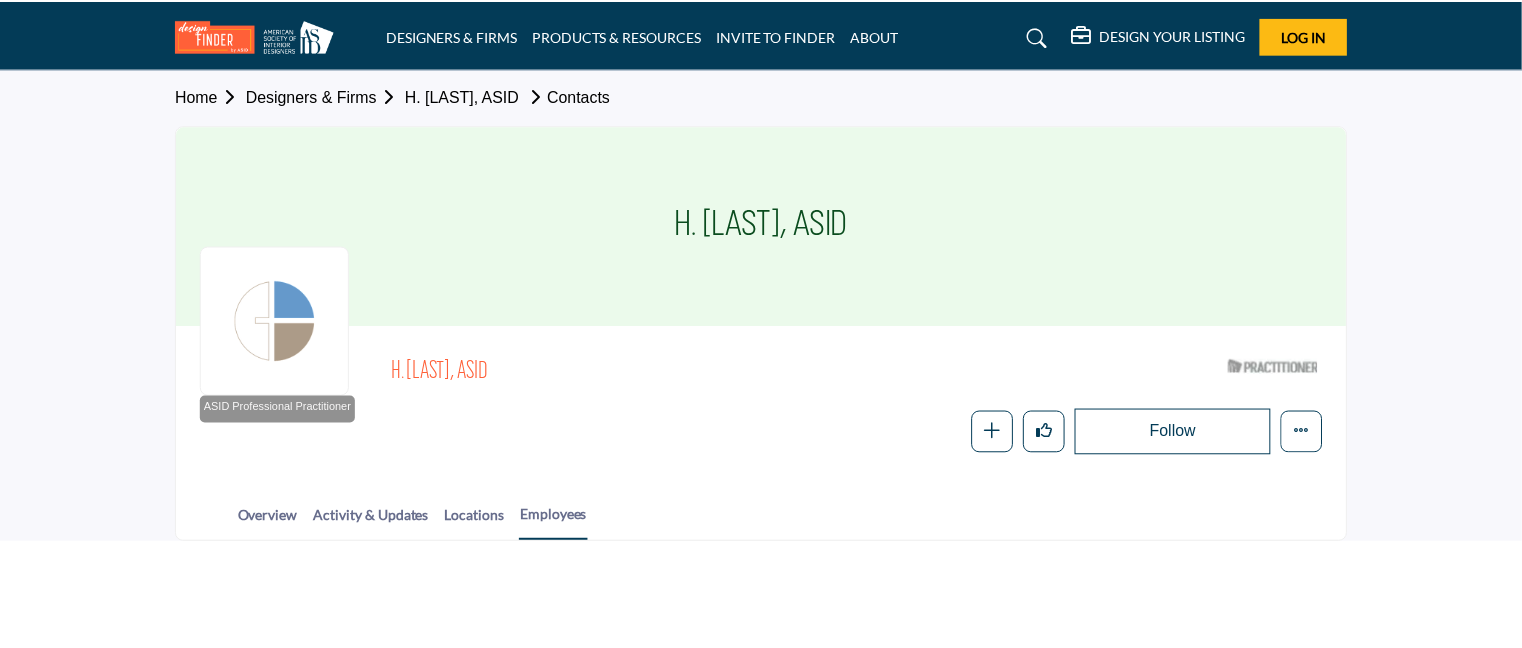 scroll, scrollTop: 0, scrollLeft: 0, axis: both 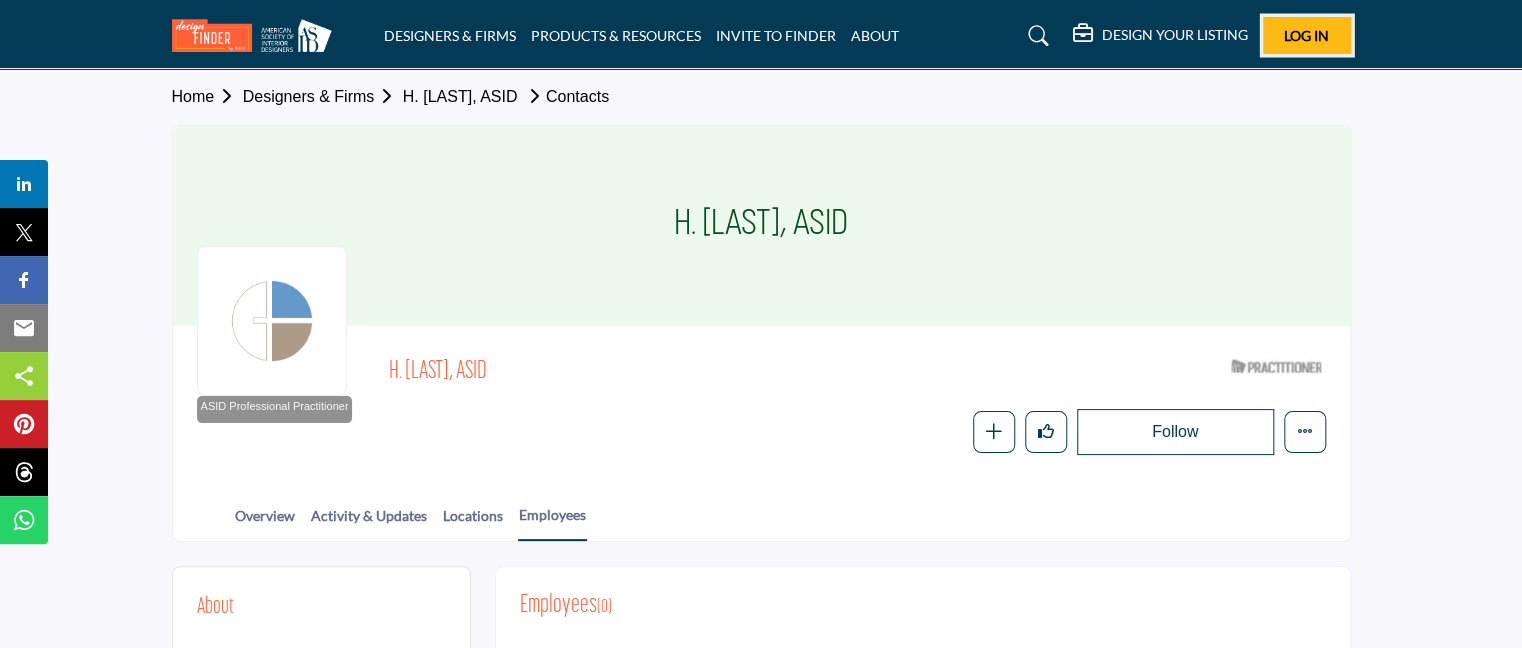 click on "Log In" at bounding box center [1306, 35] 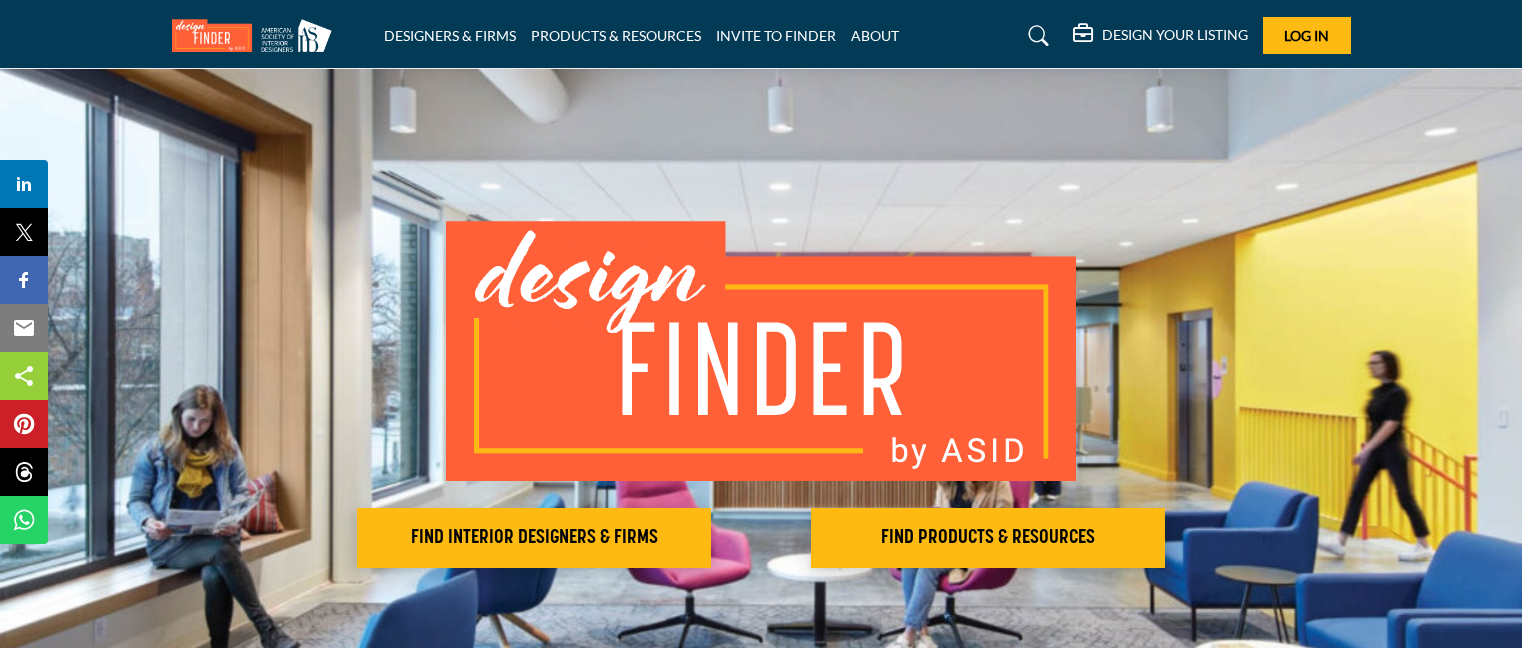 scroll, scrollTop: 0, scrollLeft: 0, axis: both 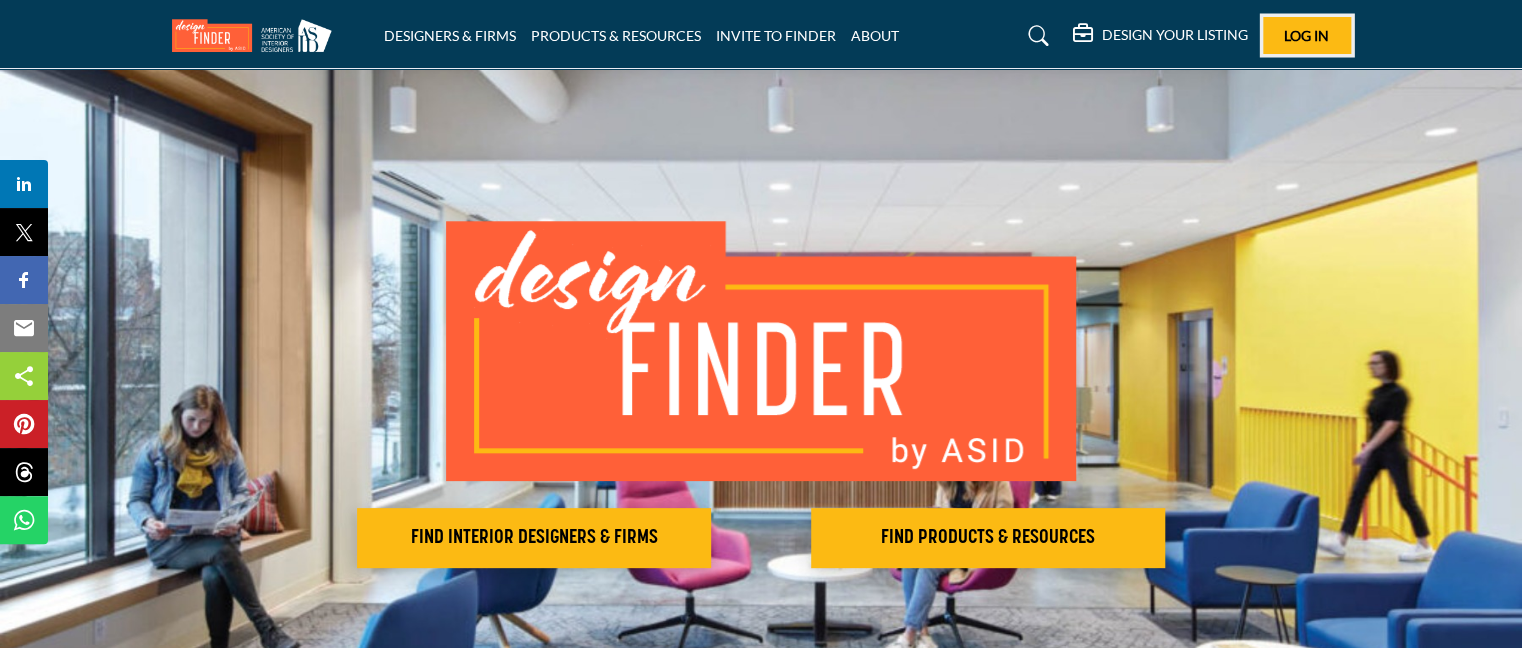 click on "Log In" at bounding box center [1306, 35] 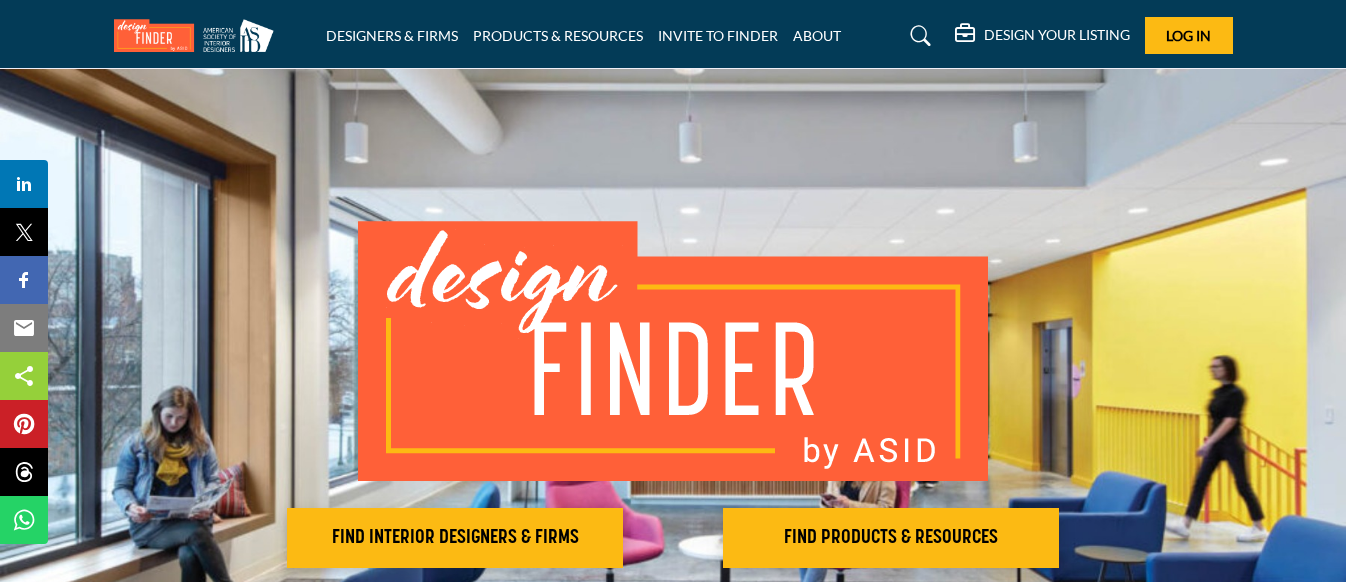 scroll, scrollTop: 0, scrollLeft: 0, axis: both 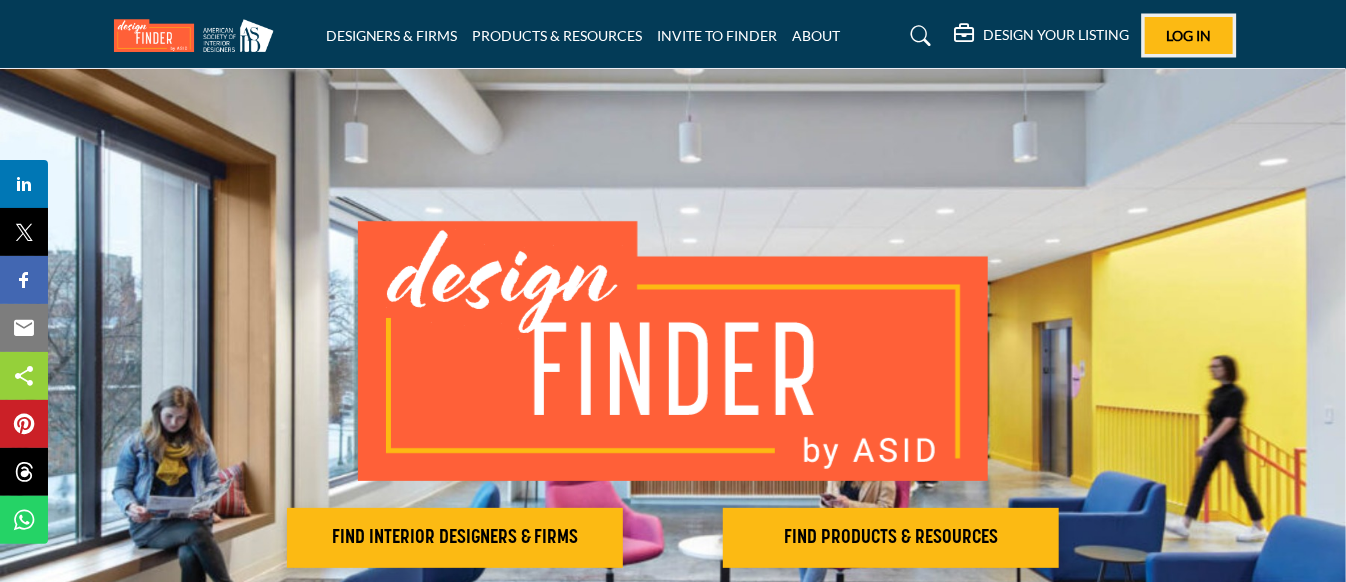 click on "Log In" at bounding box center [1189, 35] 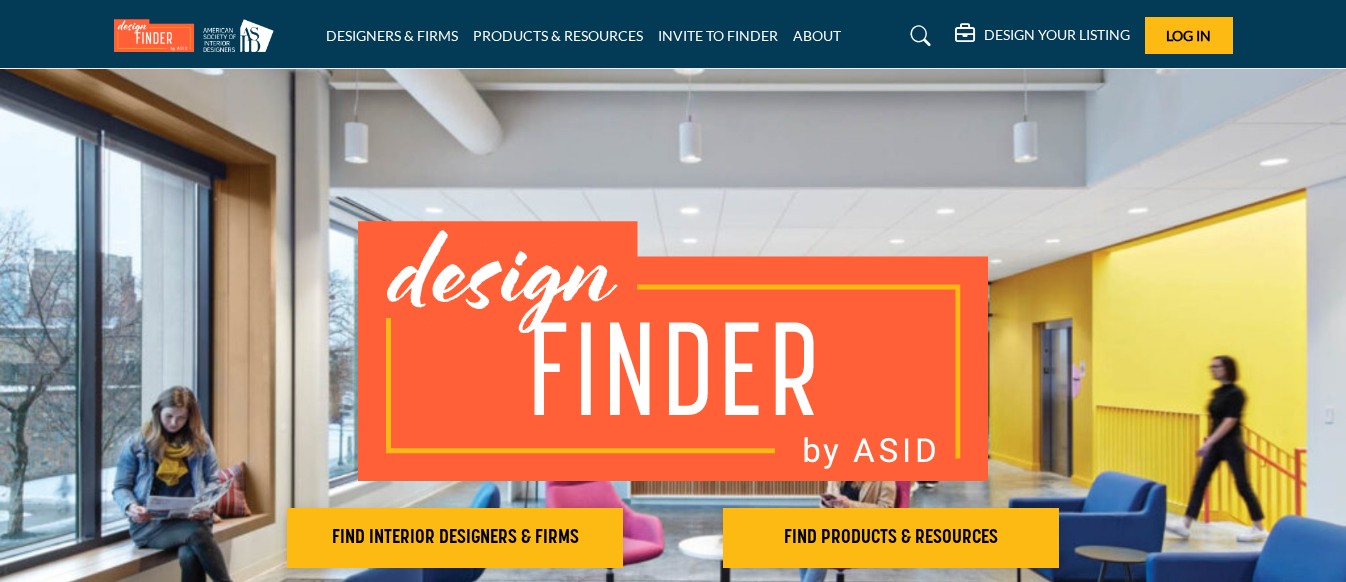 scroll, scrollTop: 0, scrollLeft: 0, axis: both 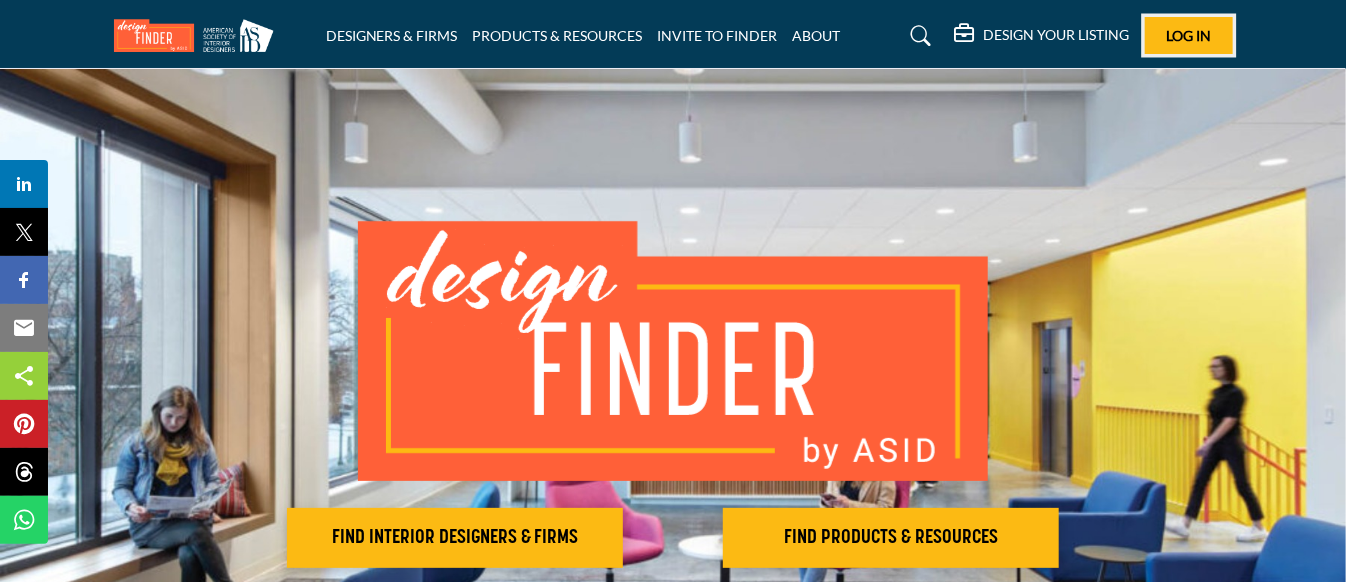 click on "Log In" at bounding box center [1188, 35] 